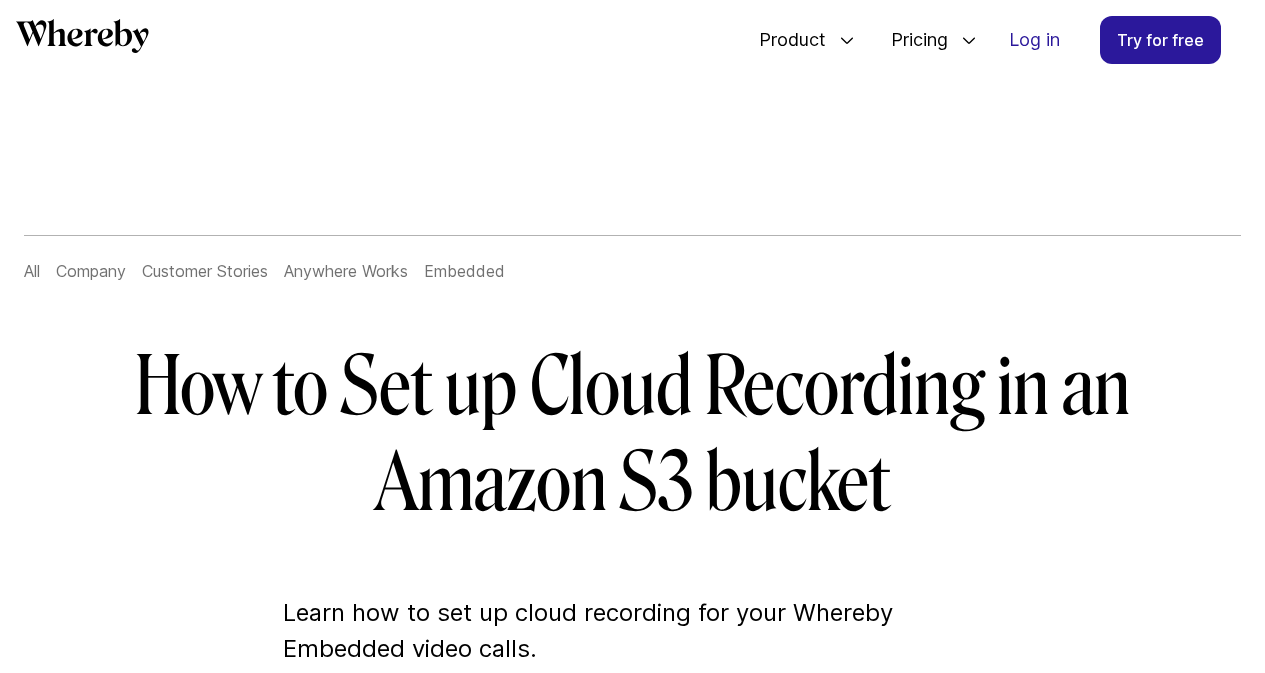 scroll, scrollTop: 874, scrollLeft: 0, axis: vertical 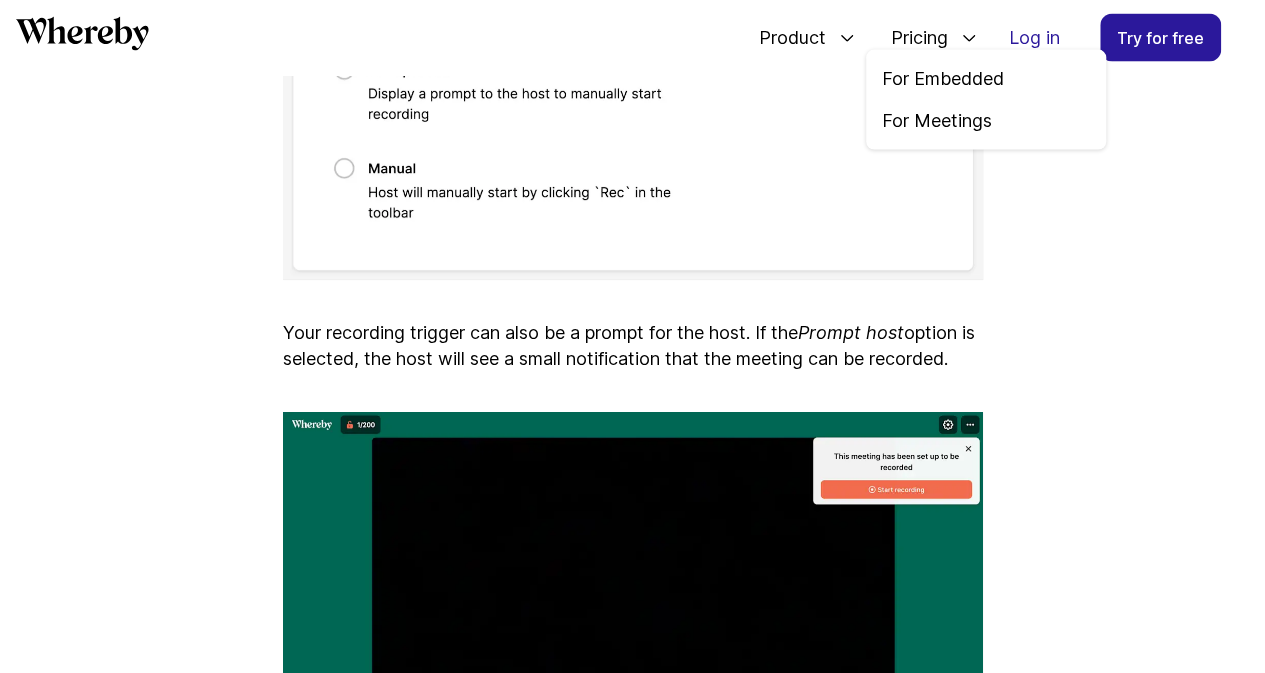 click on "Pricing" at bounding box center [912, 38] 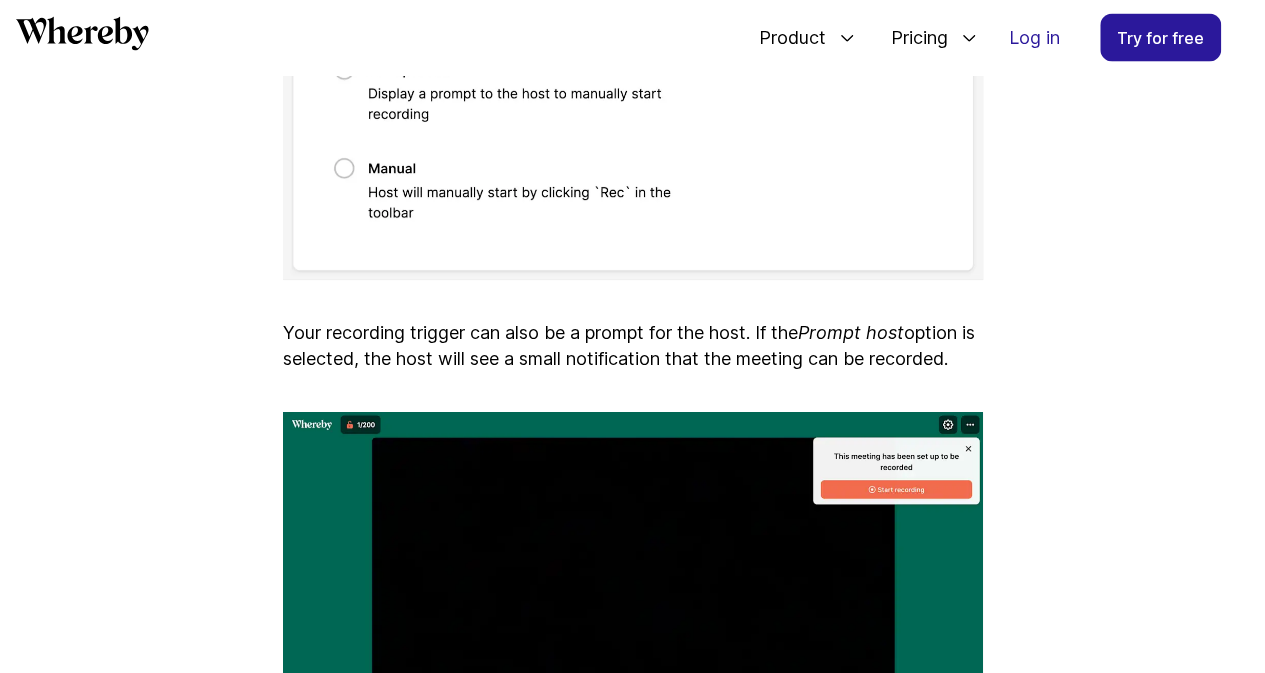 click on "How to Set up Cloud Recording in an Amazon S3 bucket Learn how to set up cloud recording for your Whereby Embedded video calls. 4 mins read  |  Tue 27 September 2022 If you use Whereby to host virtual classroom lectures or remote conferences, you may want to record your sessions and make them available for download later. Whereby Embedded allows you to do just that. After reading this post, you'll know how to enable cloud recording for your video calls using Whereby, and save them to an Amazon S3 account that you or your organization manage. What you'll need In order to enable cloud recording, you'll need two things: A  paid Whereby Embedded  account.  Get started here . An  Amazon Web Services  account with the ability to add users, create access policies, and manage S3 buckets. You can also use  Whereby-provided storage  if you prefer, charged per GB day.  Set up your S3 bucket Create bucket Create policy . Use the  Visual editor  to do the following: Set  S3  as the service. Specify  Write  and  PutObject" at bounding box center (633, -2079) 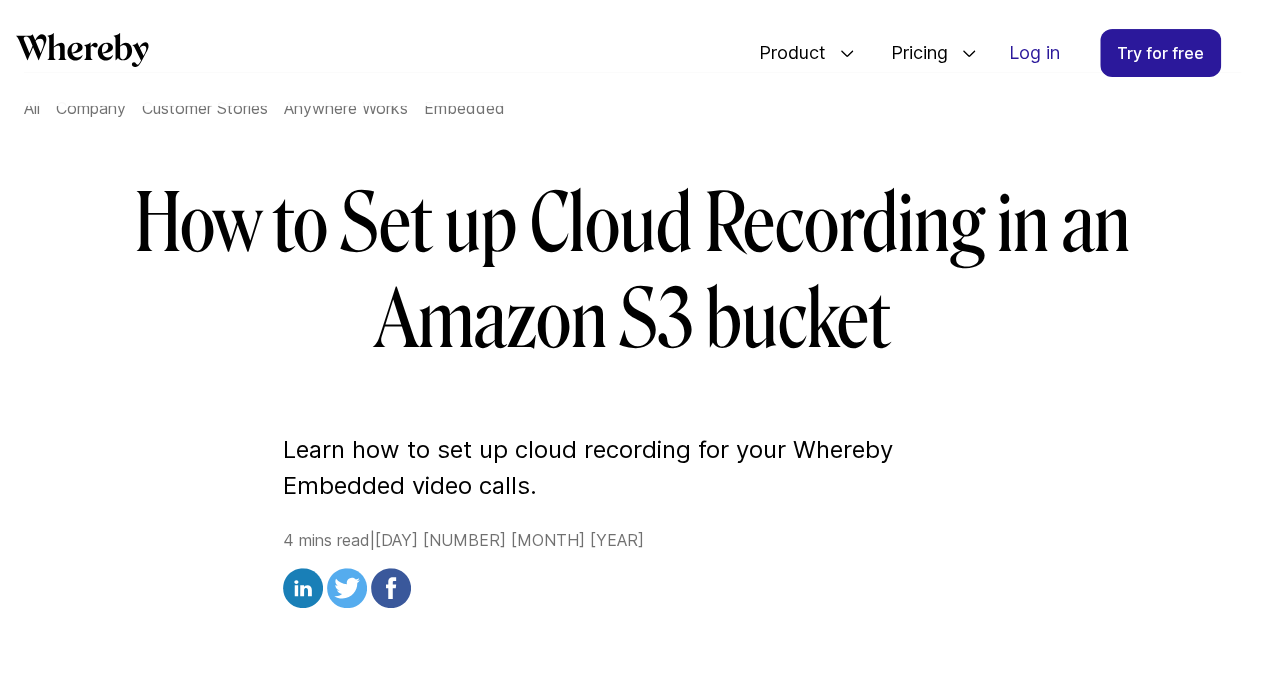 scroll, scrollTop: 215, scrollLeft: 0, axis: vertical 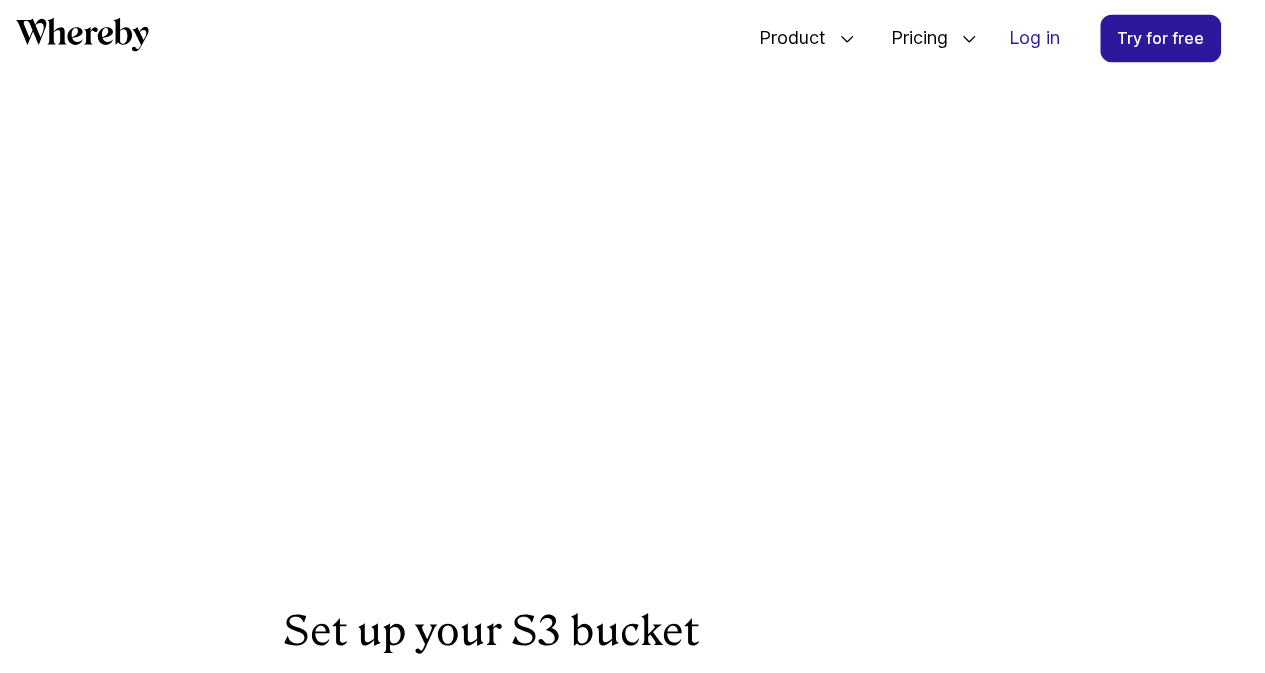 drag, startPoint x: 1269, startPoint y: 67, endPoint x: 1279, endPoint y: 293, distance: 226.22113 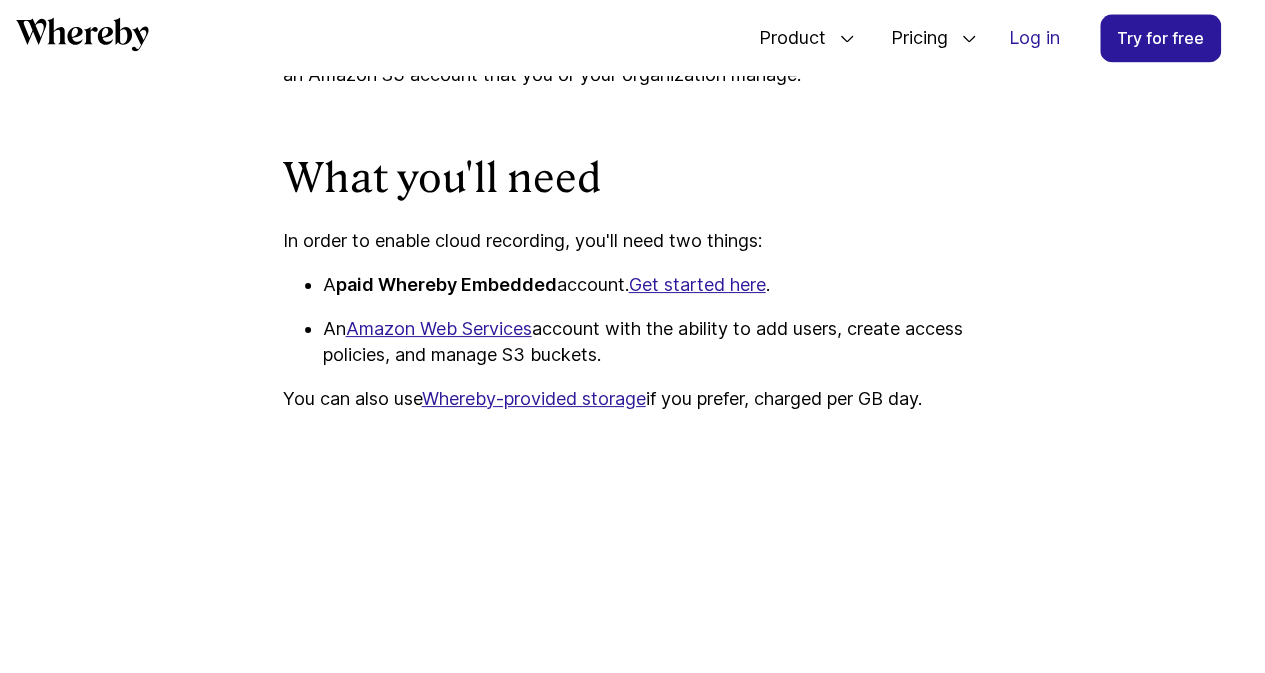 scroll, scrollTop: 1348, scrollLeft: 0, axis: vertical 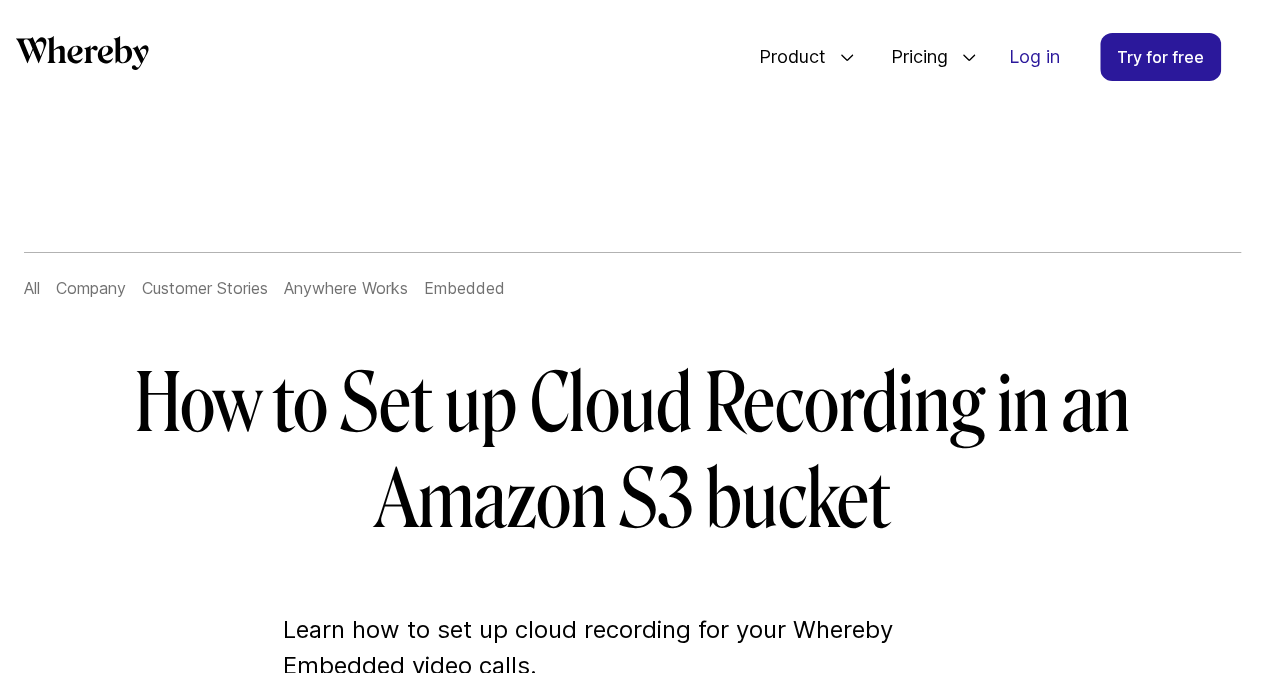 click on "Learn how to set up cloud recording for your Whereby Embedded video calls." at bounding box center (633, 648) 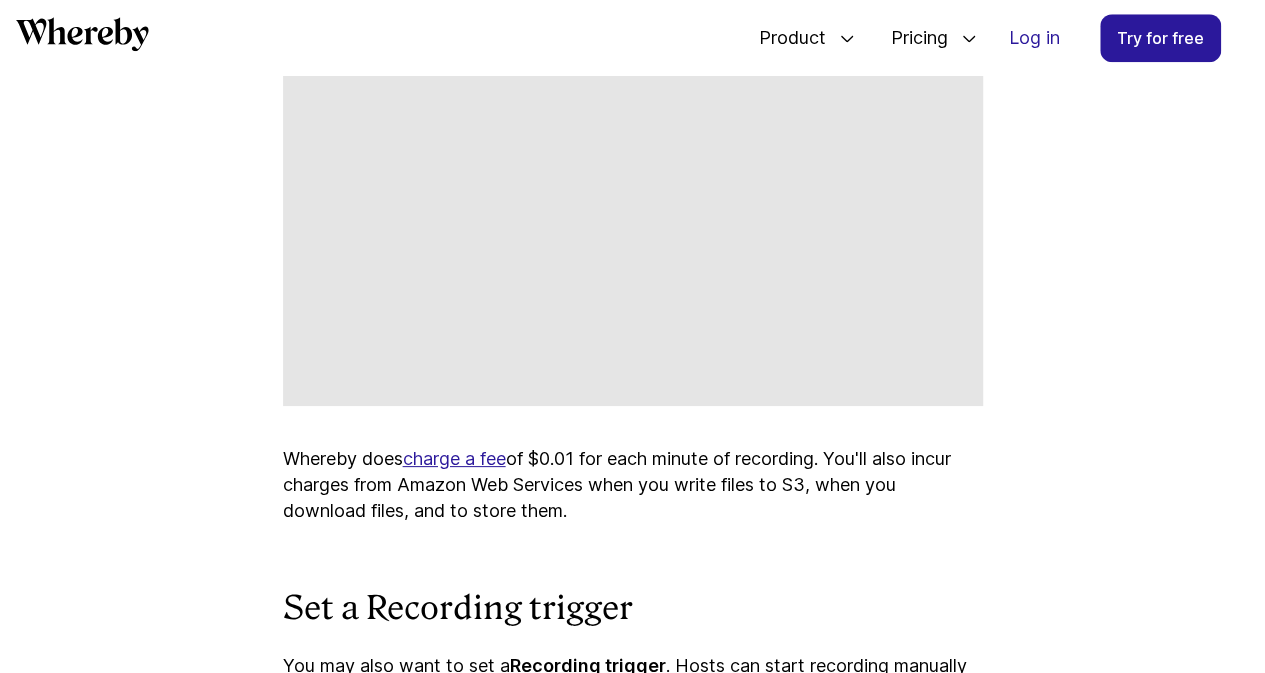 scroll, scrollTop: 4899, scrollLeft: 0, axis: vertical 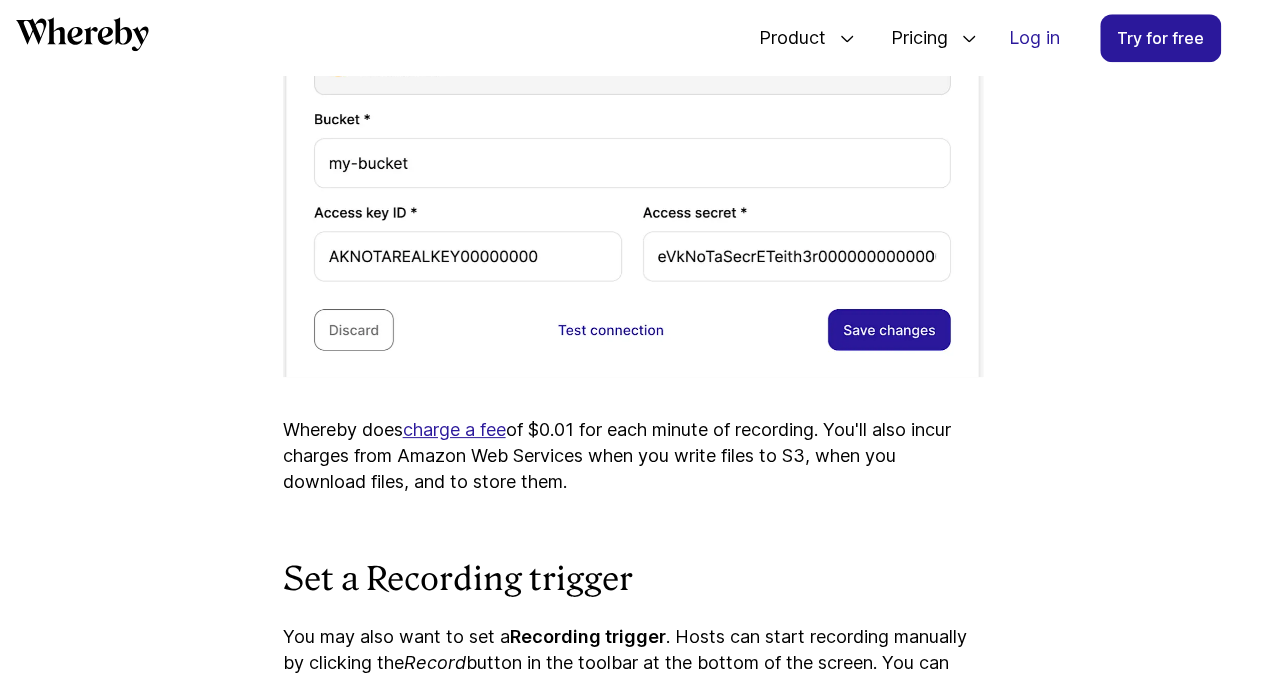 click on "Whereby does  charge a fee  of $0.01 for each minute of recording. You'll also incur charges from Amazon Web Services when you write files to S3, when you download files, and to store them." at bounding box center [633, 456] 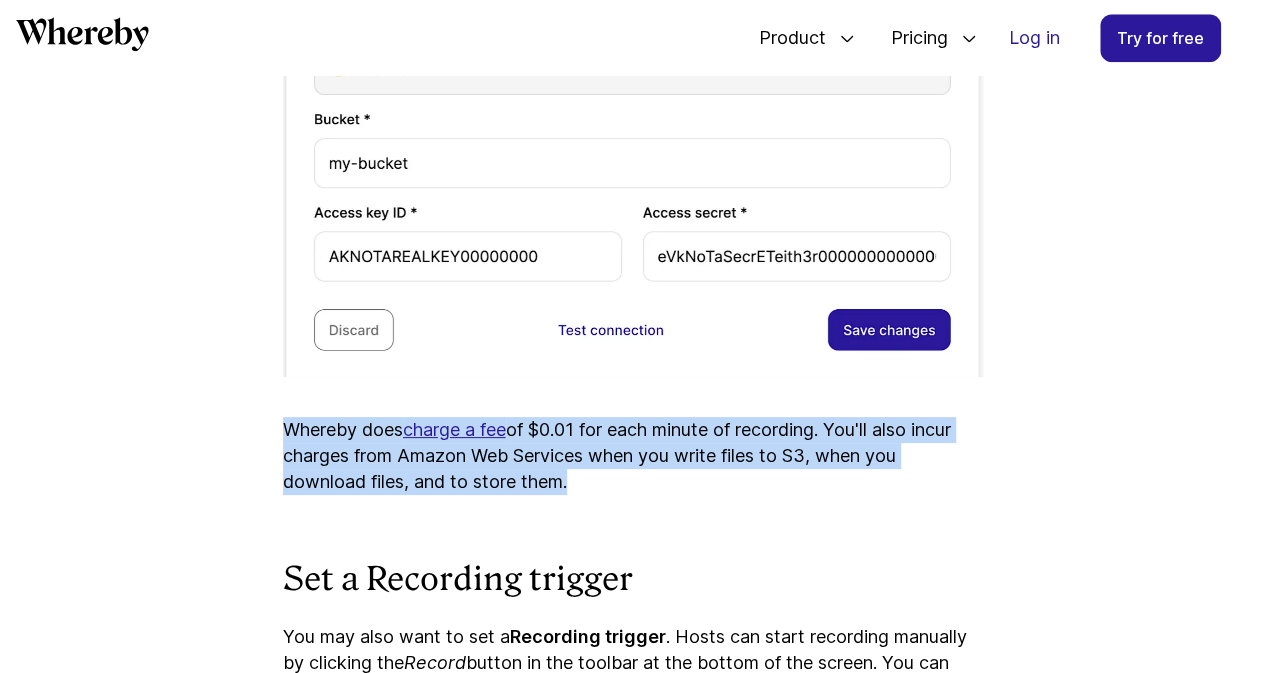 click on "Whereby does  charge a fee  of $0.01 for each minute of recording. You'll also incur charges from Amazon Web Services when you write files to S3, when you download files, and to store them." at bounding box center [633, 456] 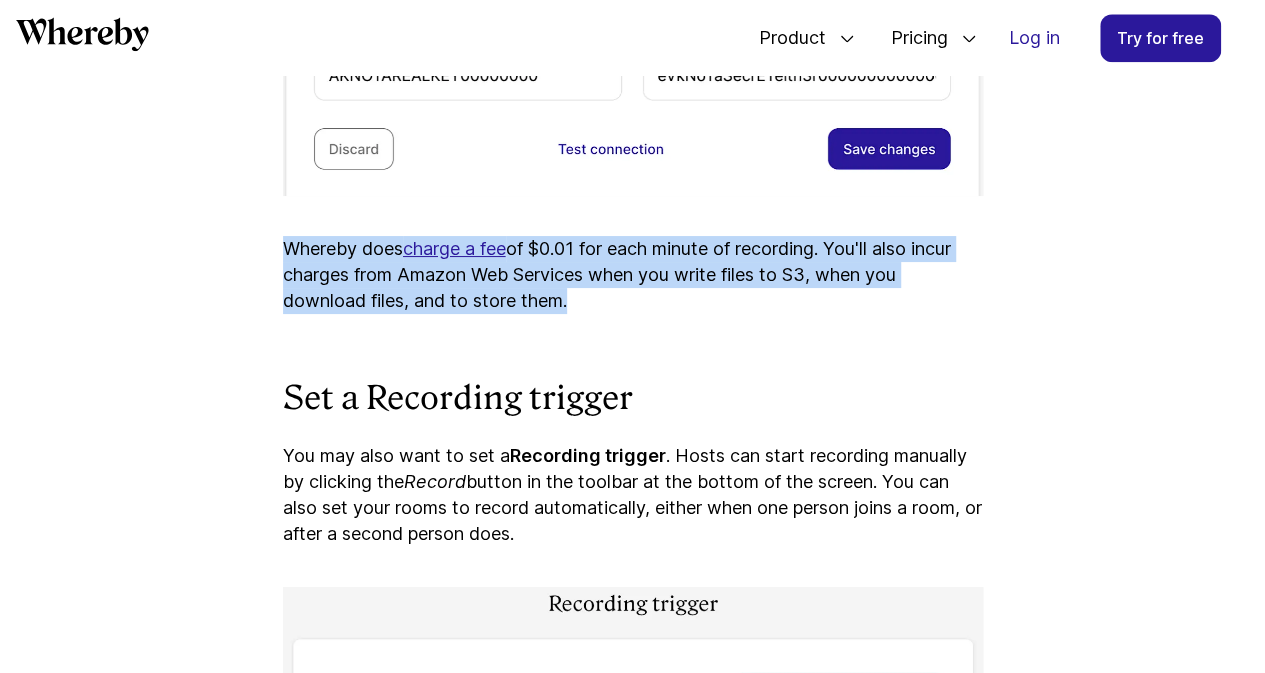 scroll, scrollTop: 5219, scrollLeft: 0, axis: vertical 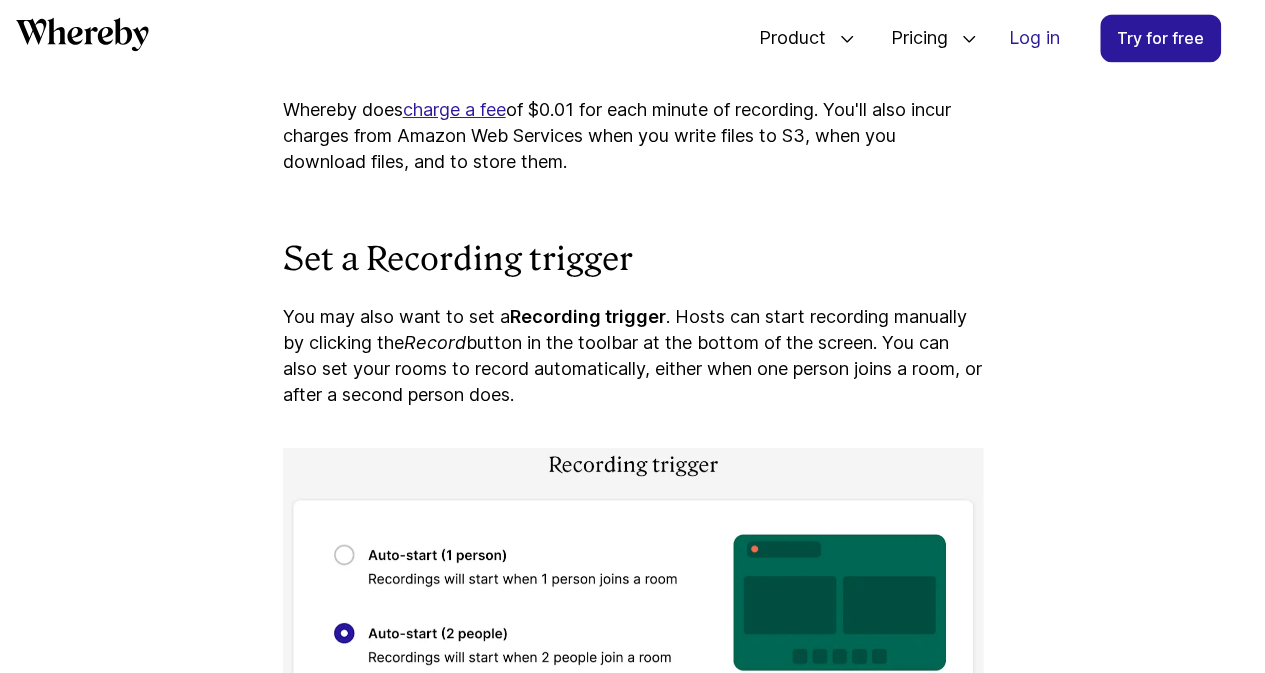 click on "Recording trigger" at bounding box center [588, 316] 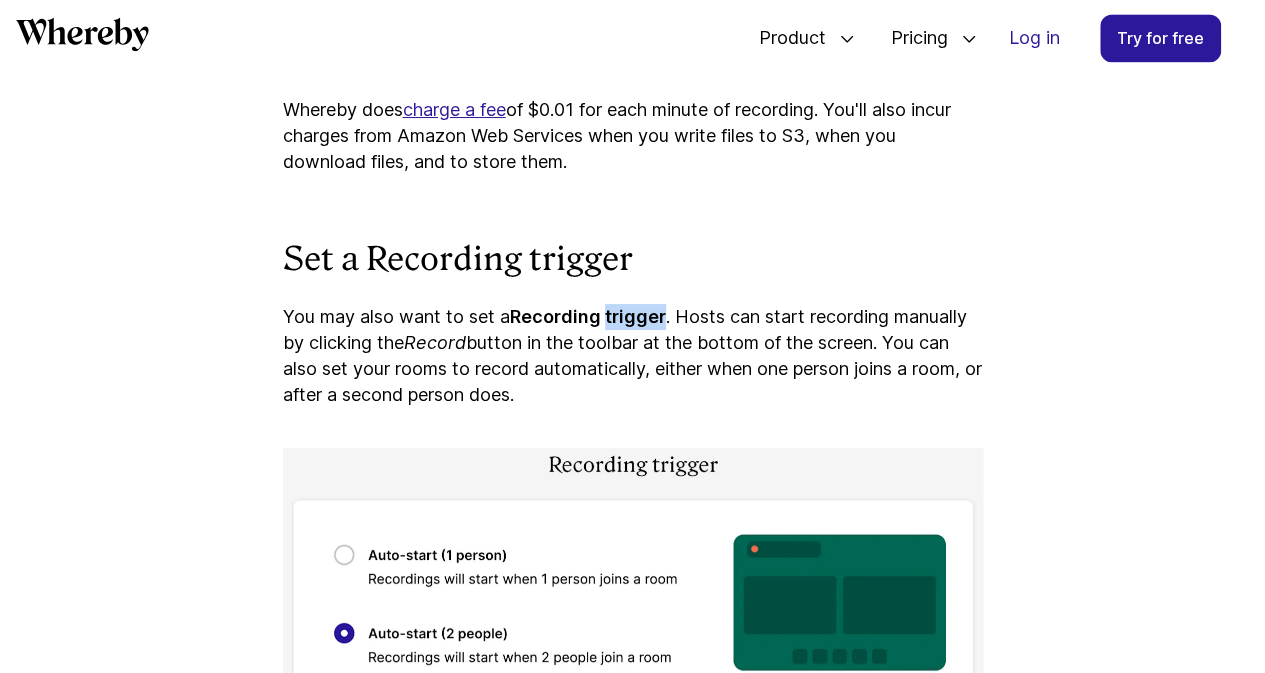 click on "Recording trigger" at bounding box center [588, 316] 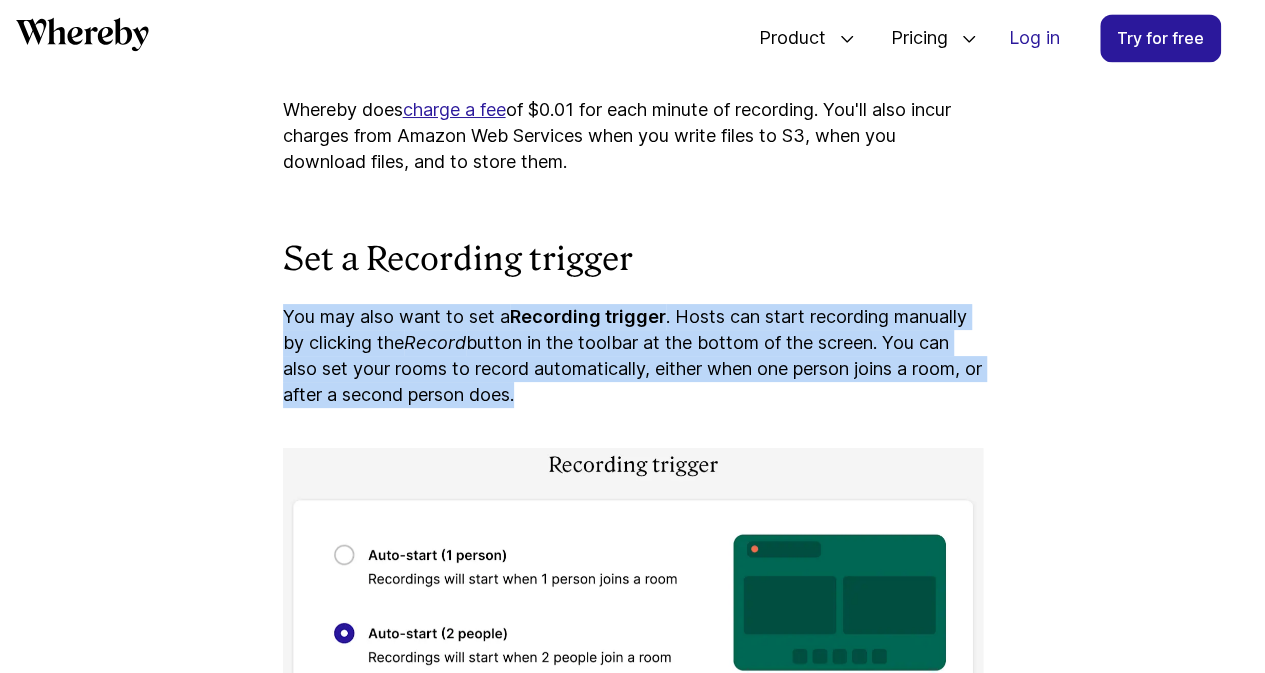 click on "Recording trigger" at bounding box center [588, 316] 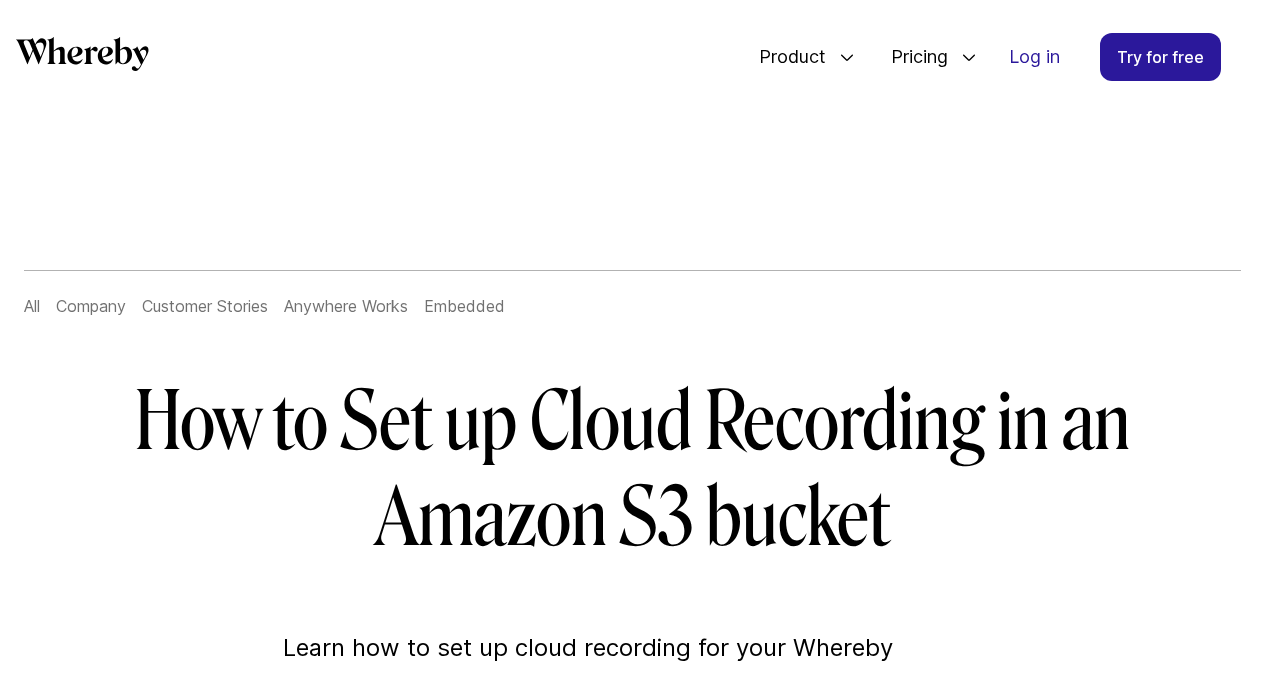 scroll, scrollTop: 0, scrollLeft: 0, axis: both 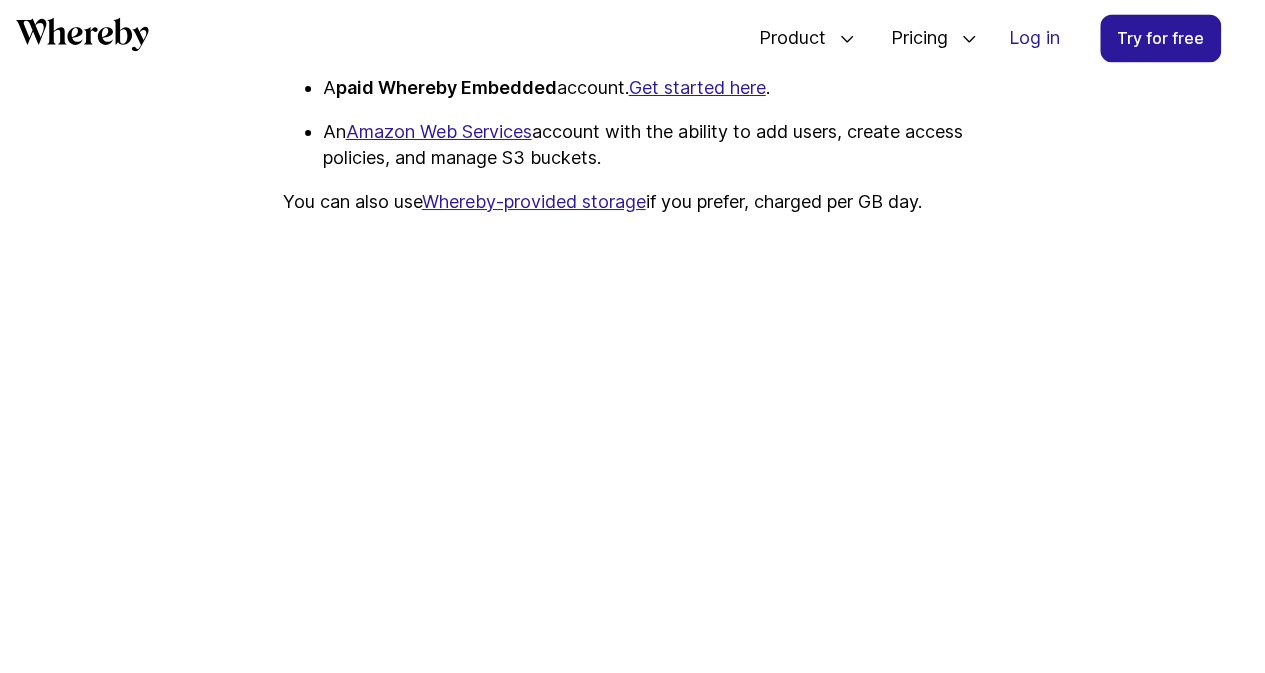 click on "Get started here" at bounding box center [697, 87] 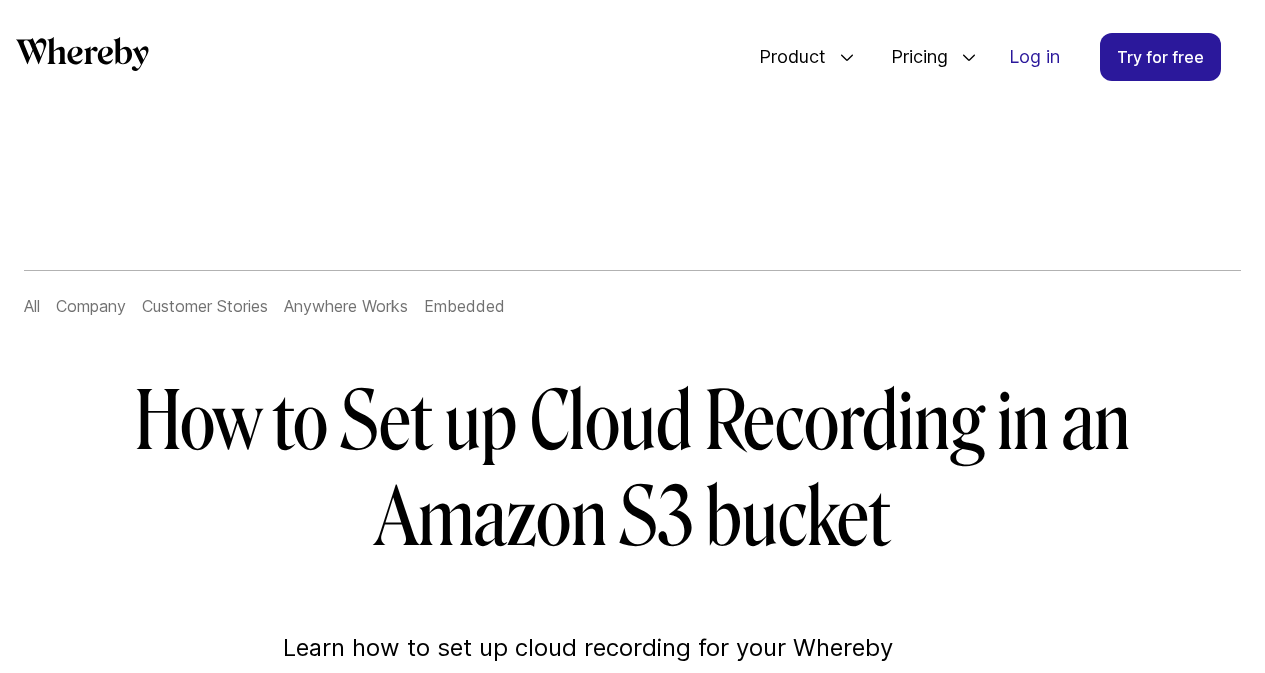 scroll, scrollTop: 1572, scrollLeft: 0, axis: vertical 